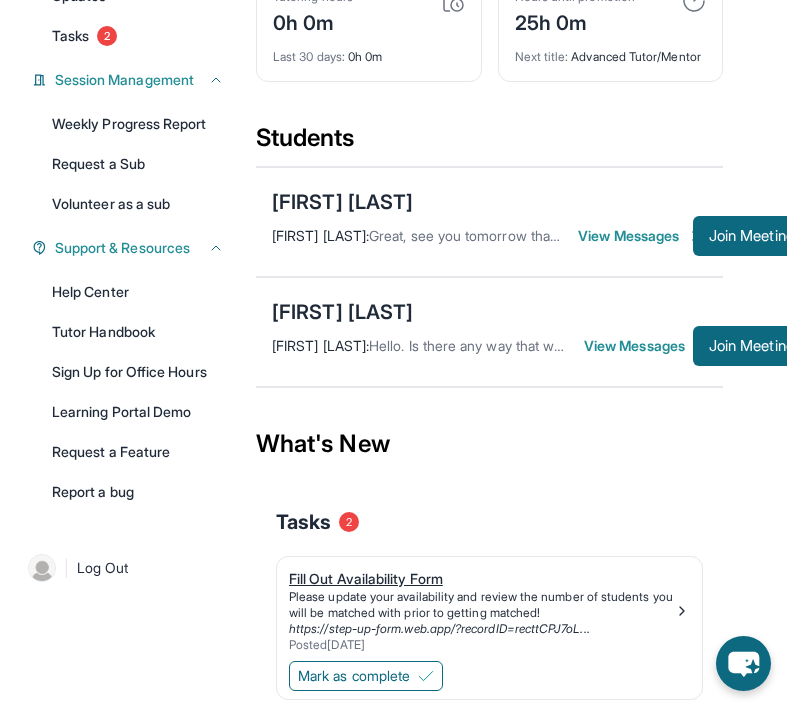 scroll, scrollTop: 267, scrollLeft: 0, axis: vertical 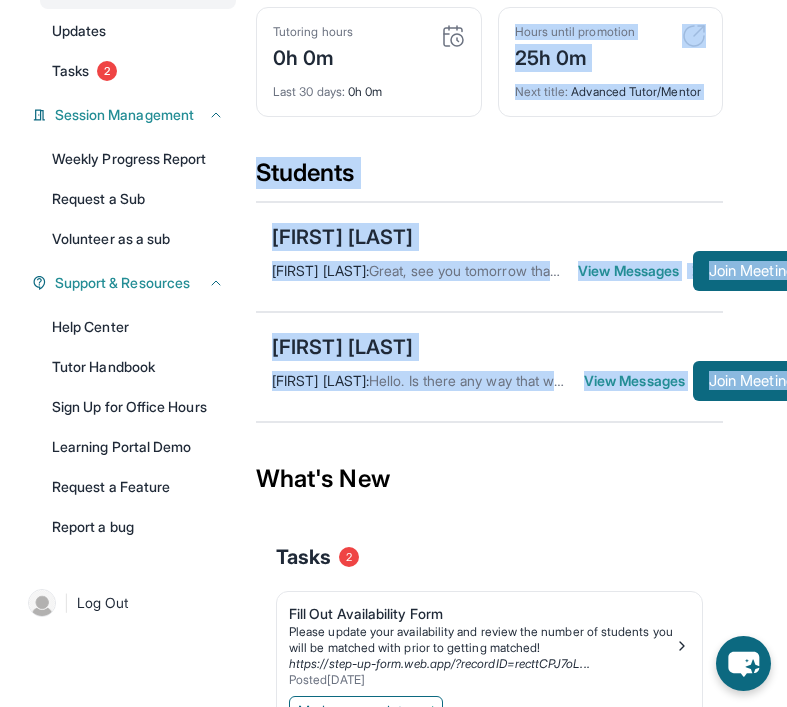 drag, startPoint x: 468, startPoint y: 174, endPoint x: 541, endPoint y: 466, distance: 300.98672 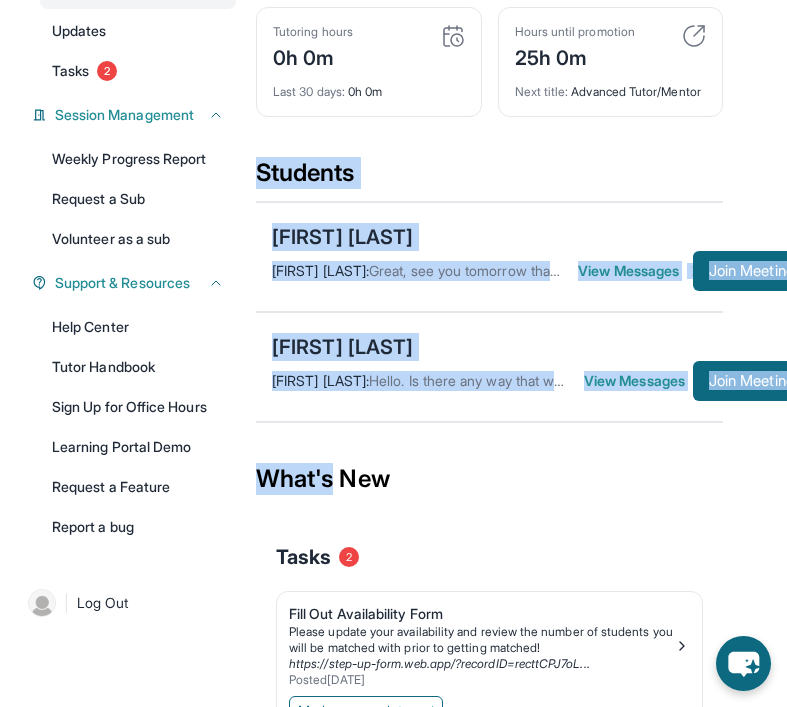 drag, startPoint x: 541, startPoint y: 466, endPoint x: 515, endPoint y: 180, distance: 287.17938 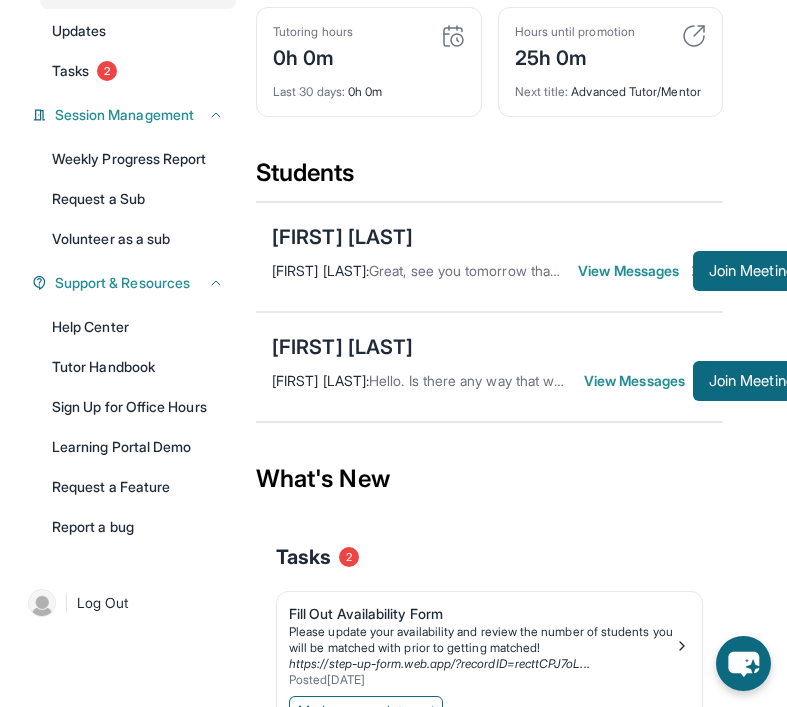 click on "Current Students 2 First Match : 6 days ago Sessions 0 Last 30 days : 0 Sessions Tutoring hours 0h 0m Last 30 days : 0h 0m Hours until promotion 25h 0m Next title : Advanced Tutor/Mentor" at bounding box center (489, 19) 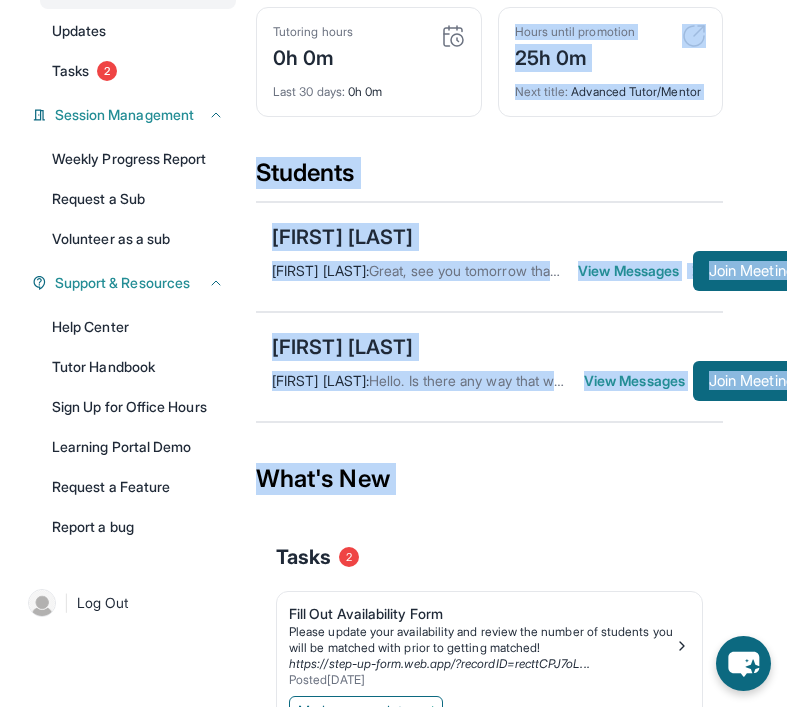drag, startPoint x: 292, startPoint y: 186, endPoint x: 448, endPoint y: 505, distance: 355.10138 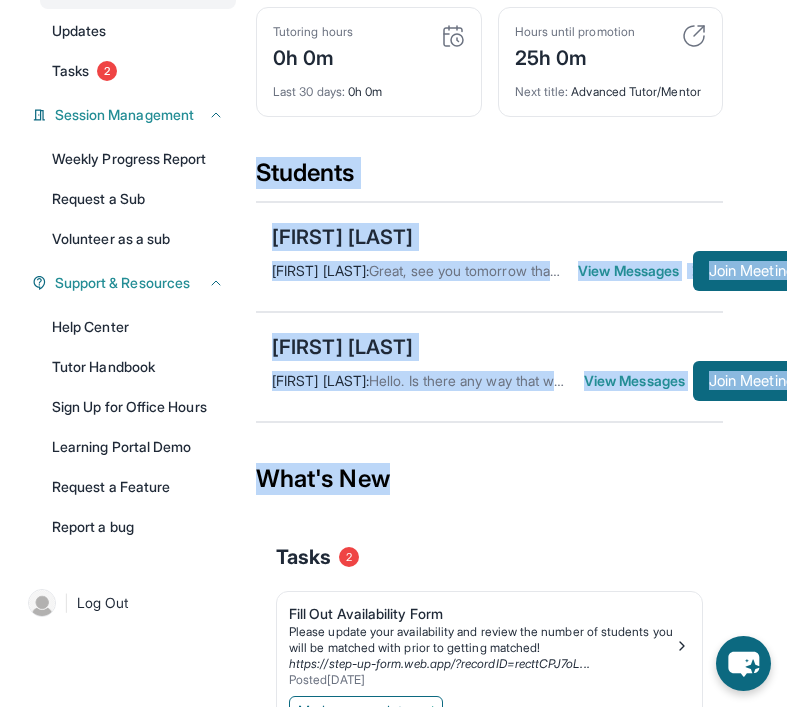 drag, startPoint x: 416, startPoint y: 522, endPoint x: 261, endPoint y: 208, distance: 350.17282 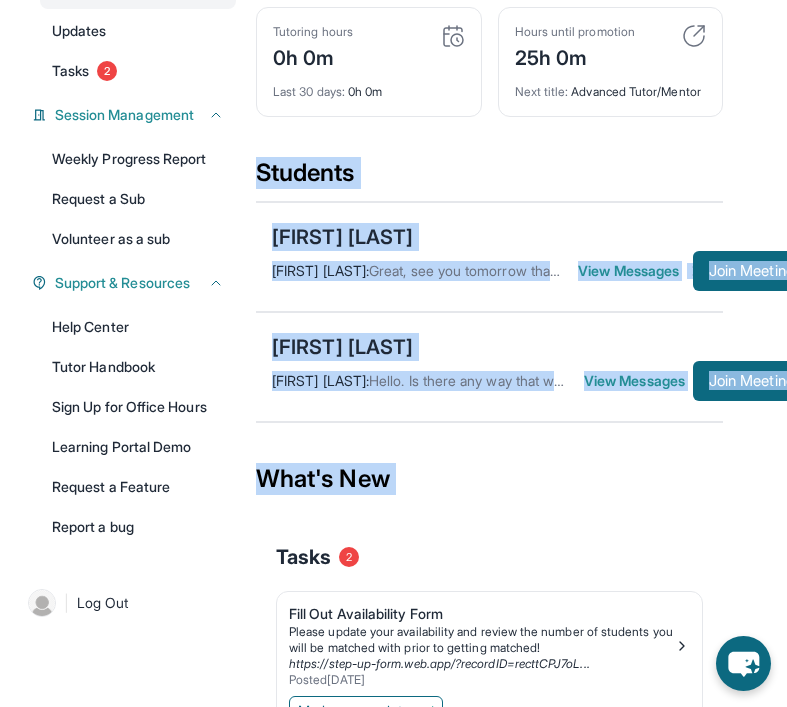 drag, startPoint x: 261, startPoint y: 208, endPoint x: 412, endPoint y: 524, distance: 350.2242 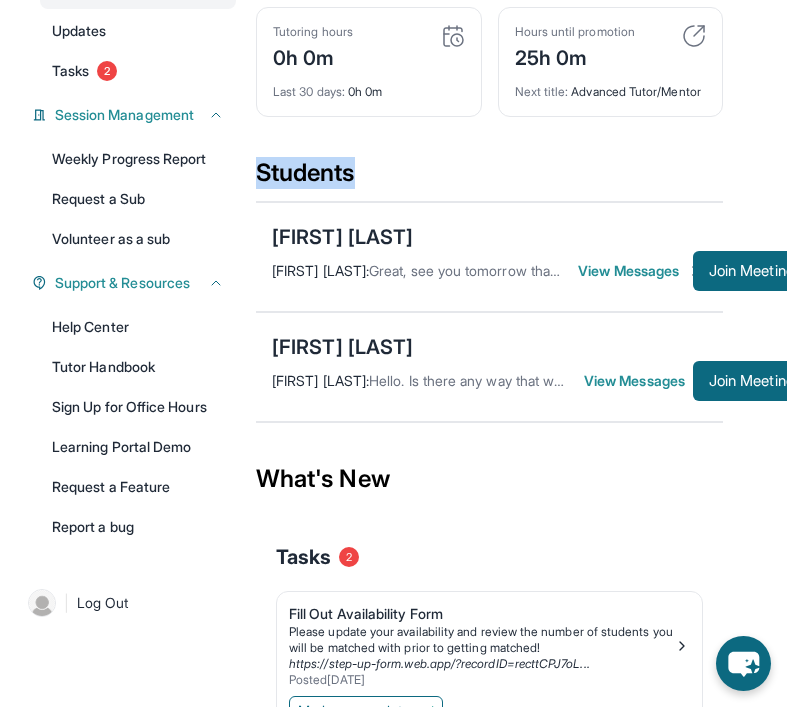 click on "Students" at bounding box center [489, 179] 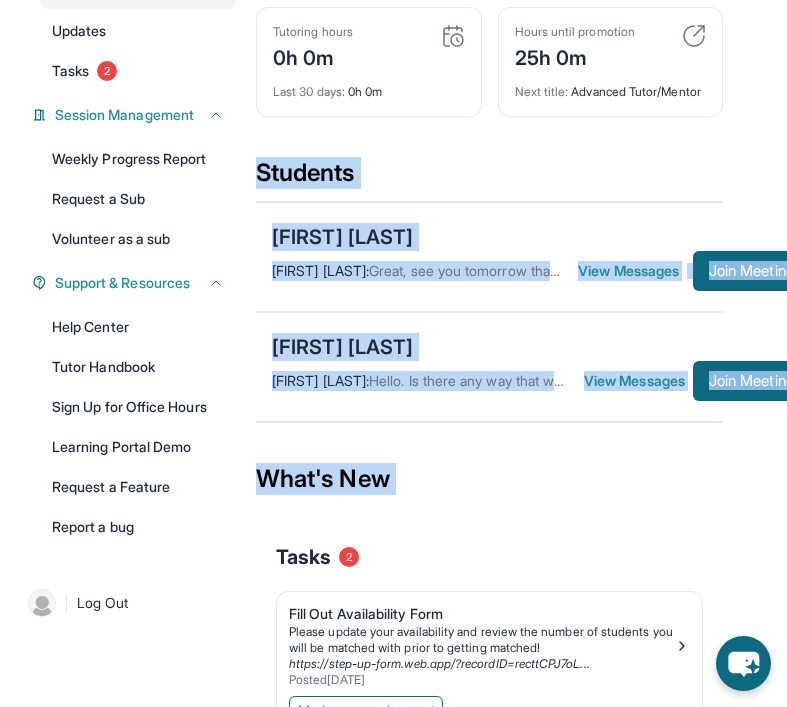 drag, startPoint x: 303, startPoint y: 198, endPoint x: 414, endPoint y: 512, distance: 333.04205 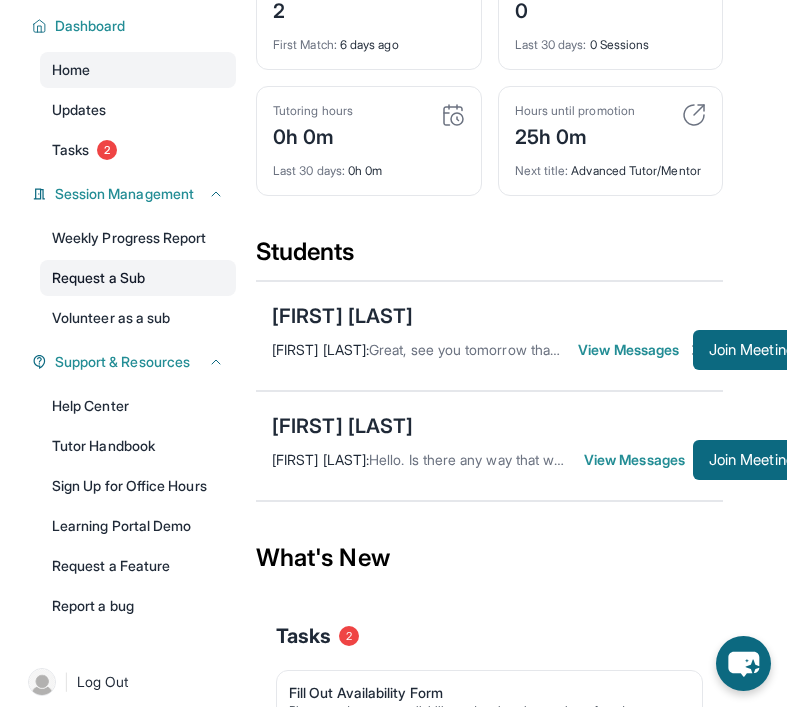 scroll, scrollTop: 319, scrollLeft: 0, axis: vertical 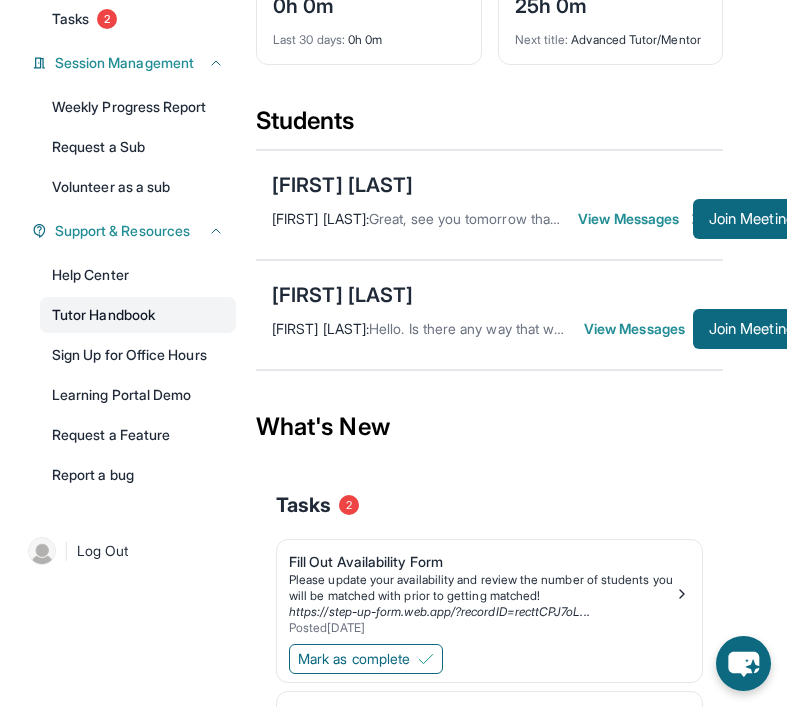 click on "Tutor Handbook" at bounding box center [138, 315] 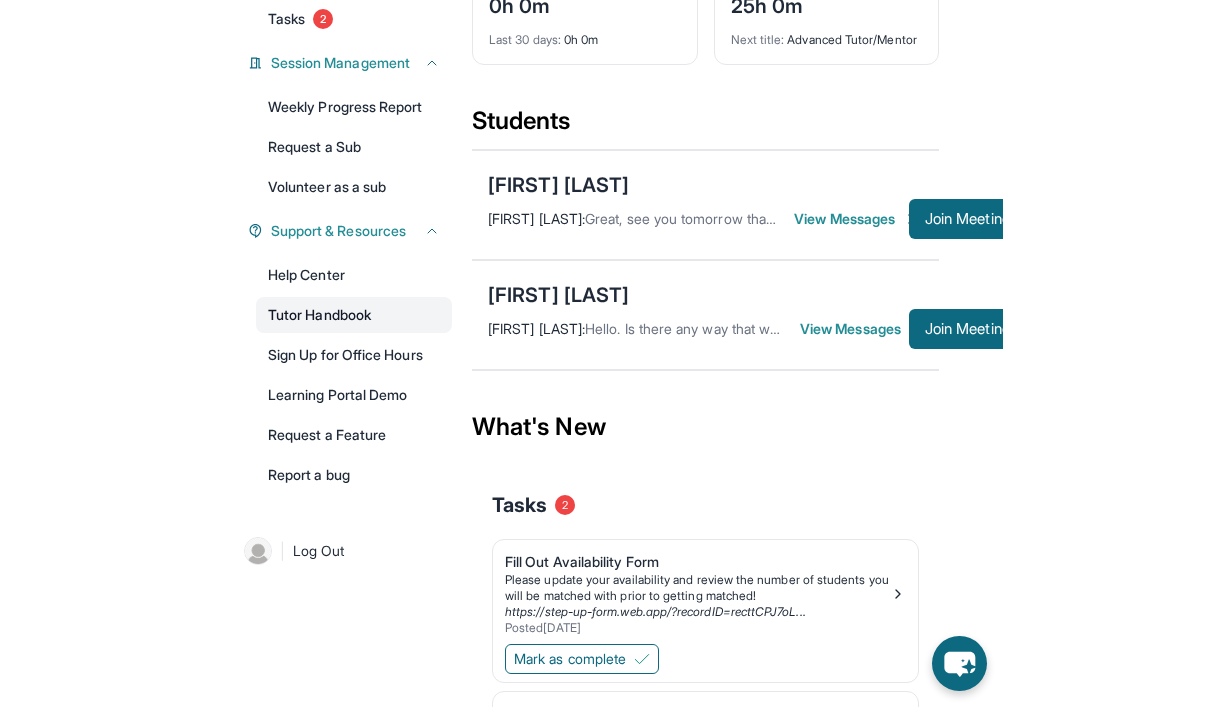 scroll, scrollTop: 235, scrollLeft: 0, axis: vertical 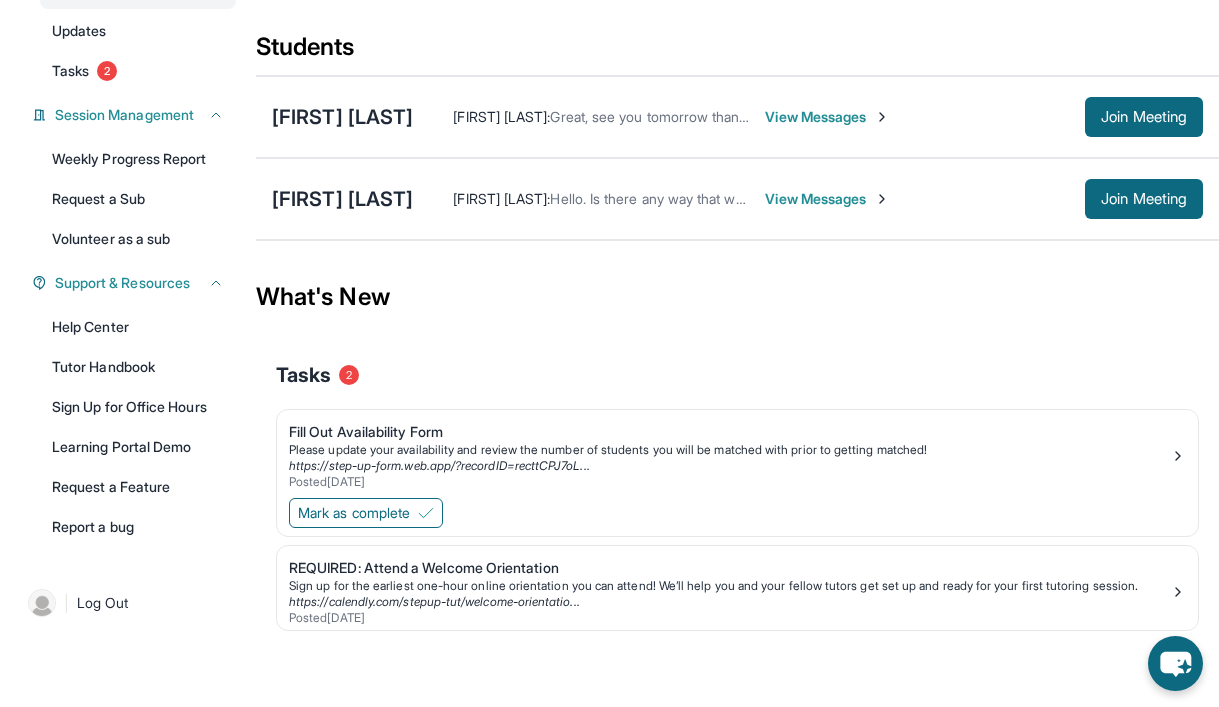 click on "View Messages" at bounding box center (827, 199) 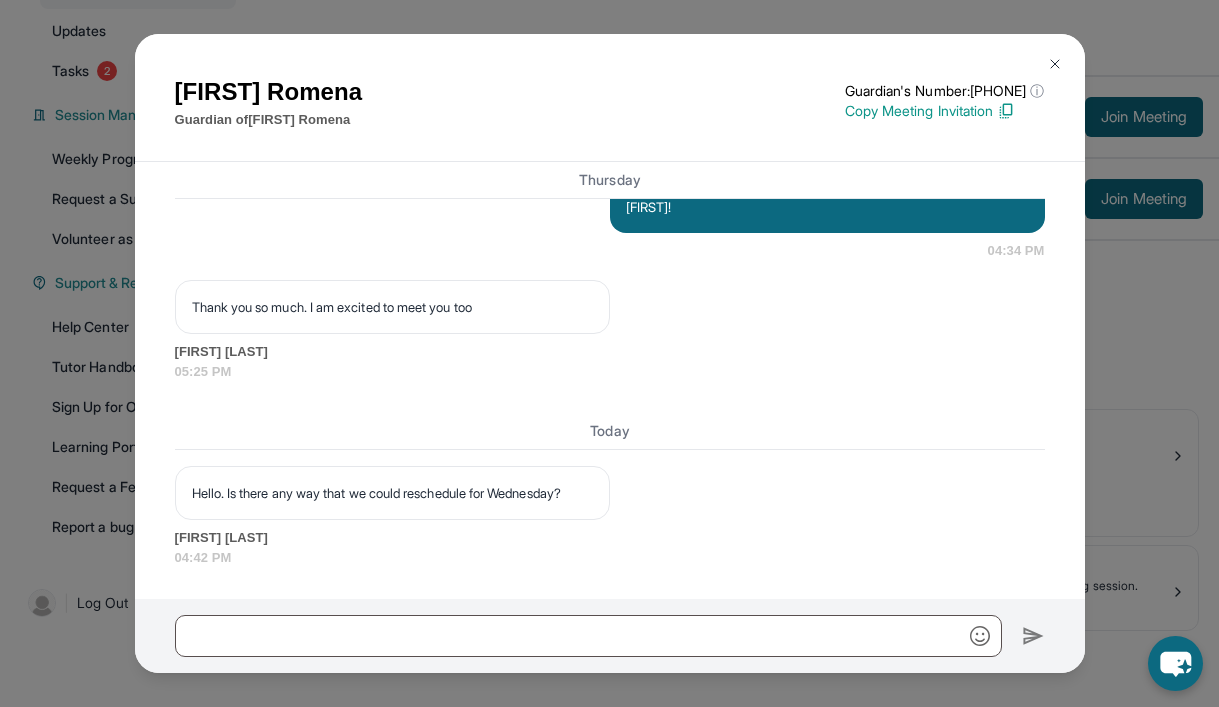 scroll, scrollTop: 1946, scrollLeft: 0, axis: vertical 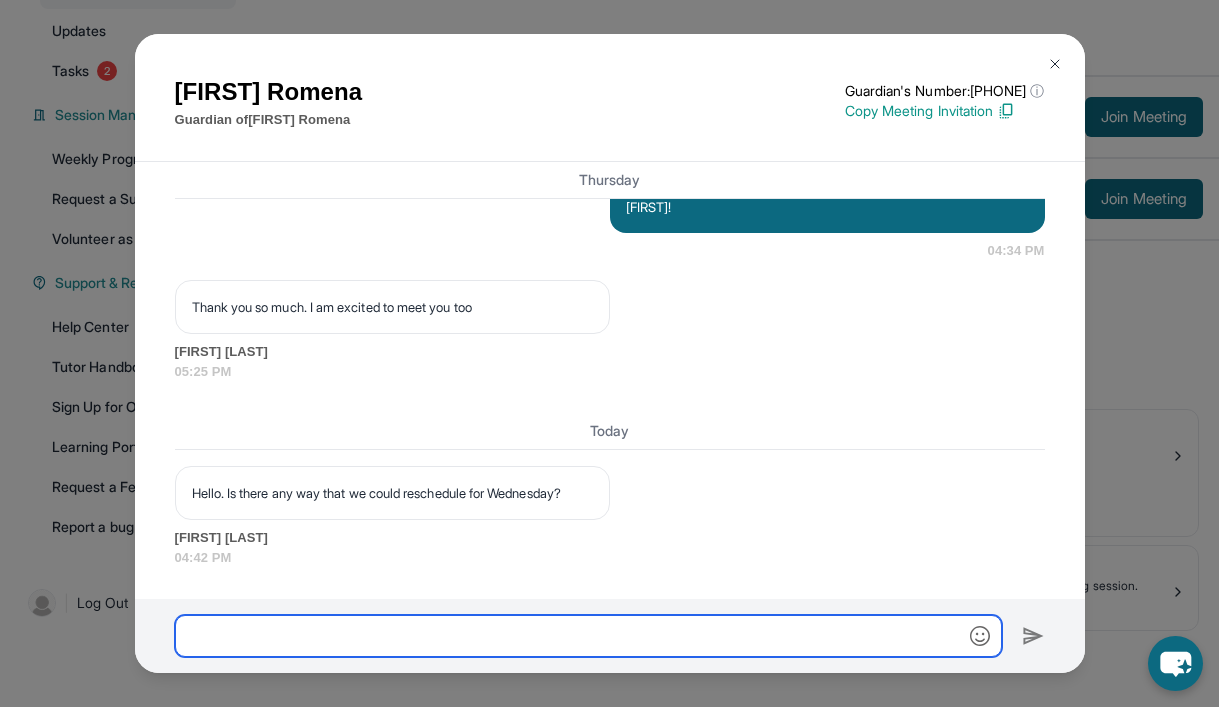 click at bounding box center (588, 636) 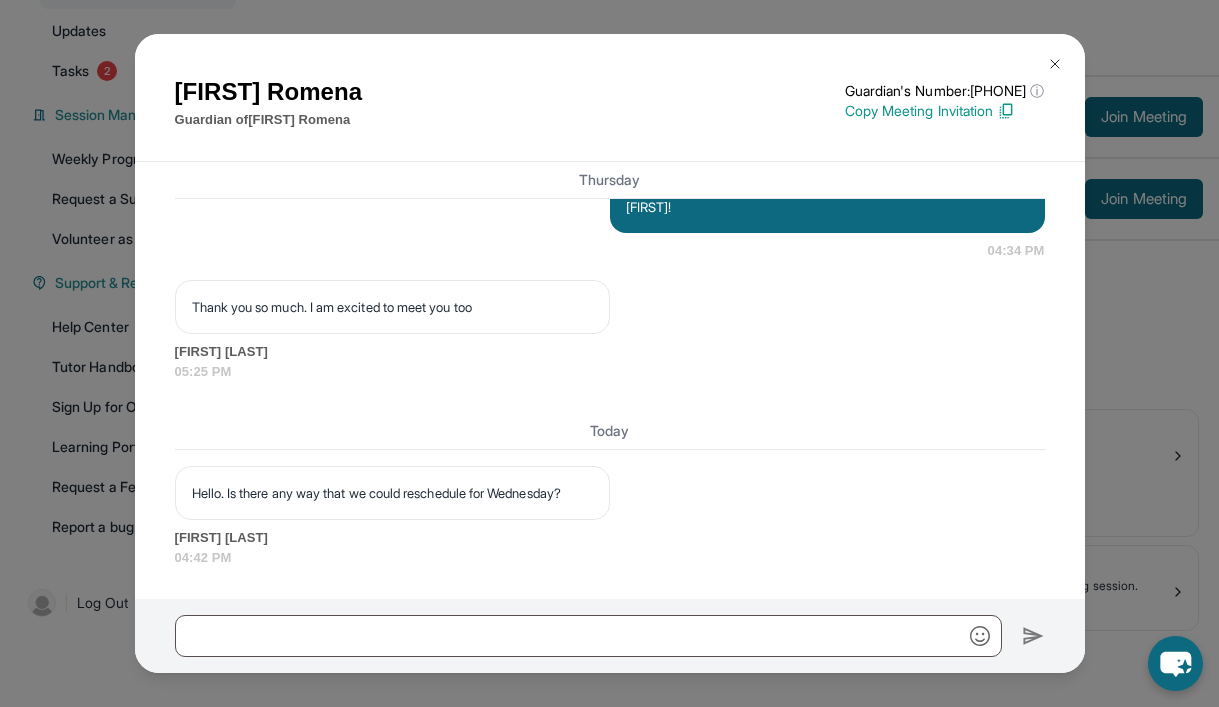 click on "Hello. Is there any way that we could reschedule for Wednesday?" at bounding box center [392, 493] 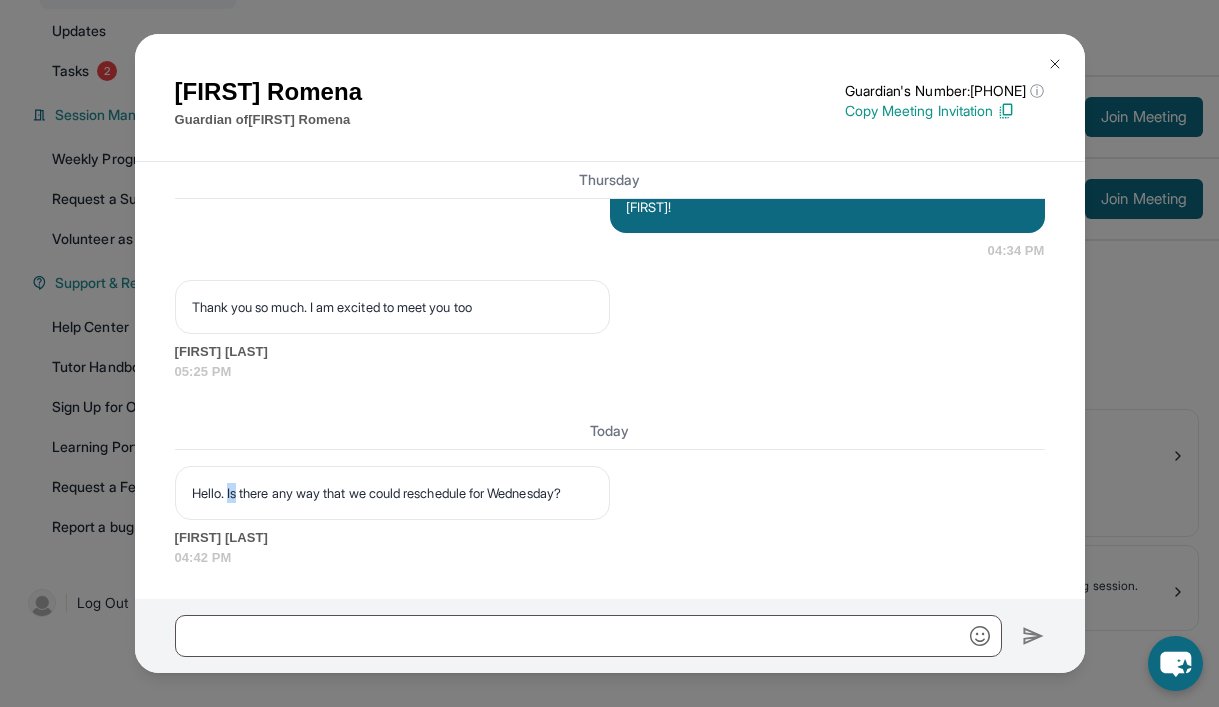 click on "Hello. Is there any way that we could reschedule for Wednesday?" at bounding box center [392, 493] 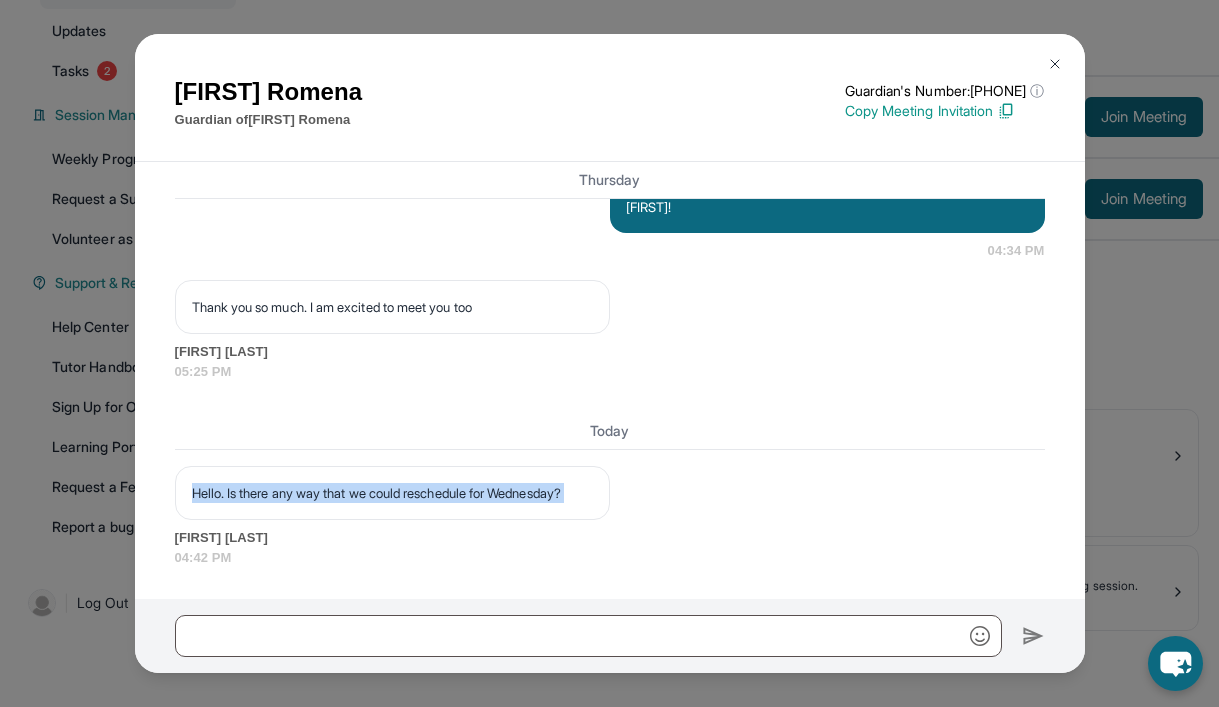 click on "Hello. Is there any way that we could reschedule for Wednesday?" at bounding box center [392, 493] 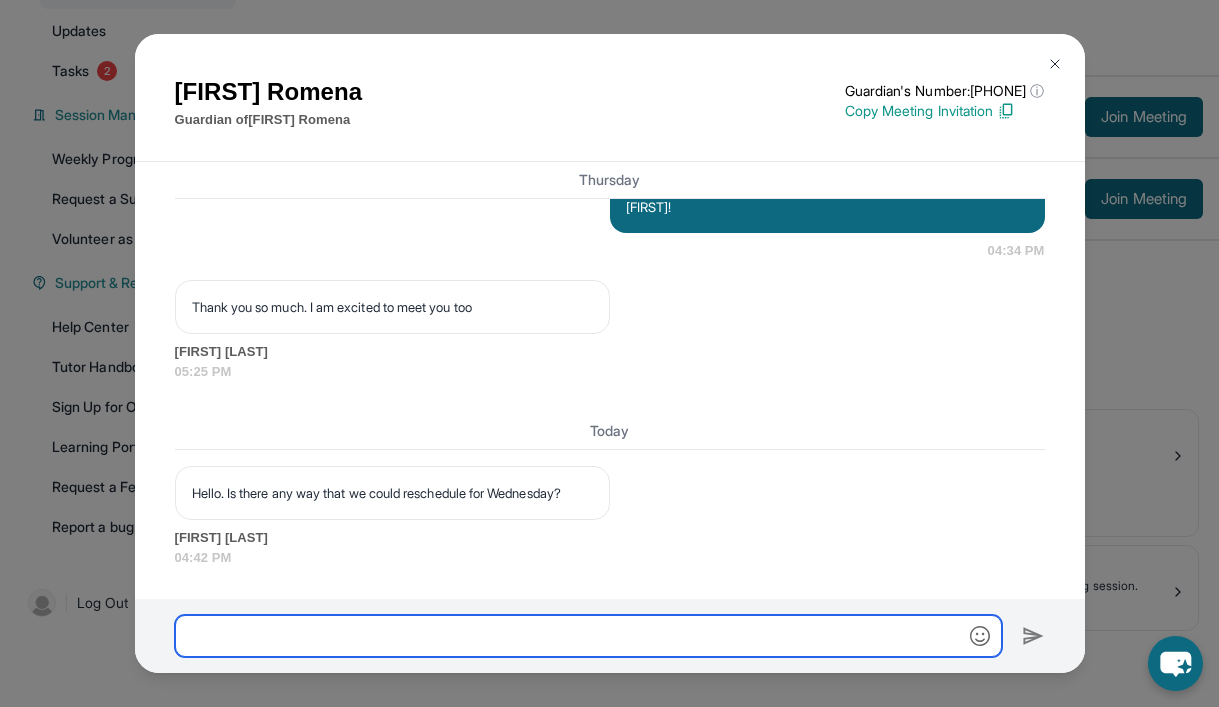 click at bounding box center (588, 636) 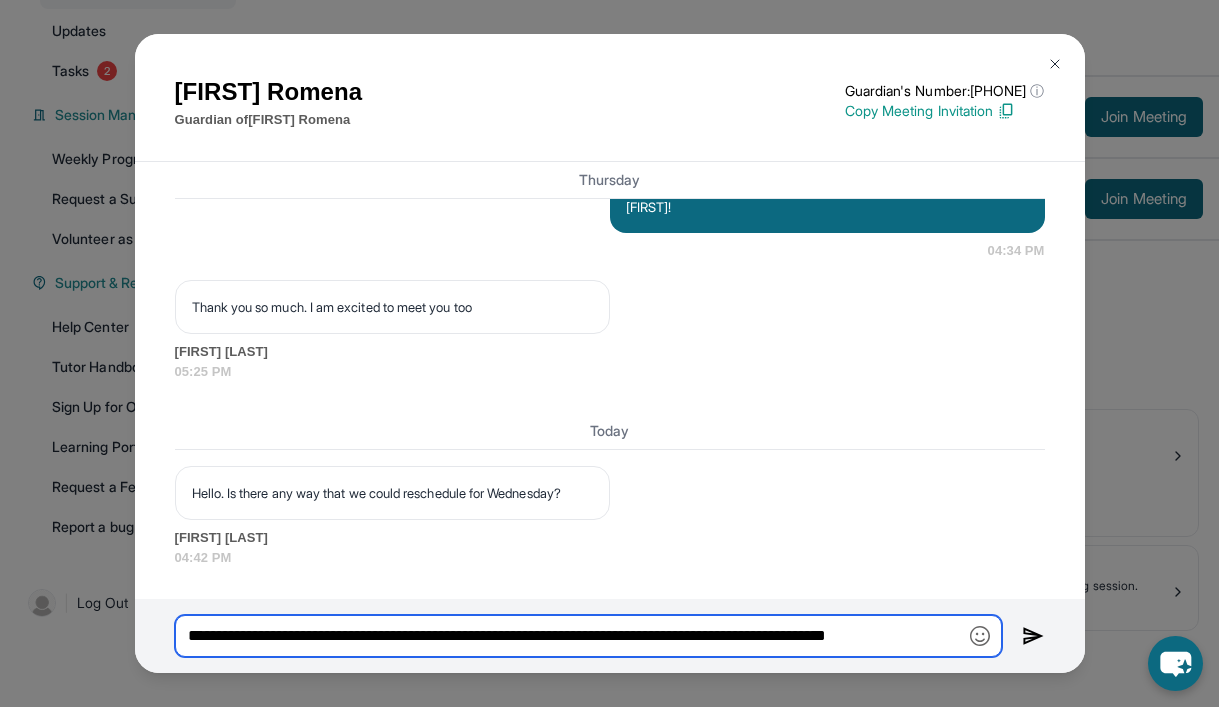 scroll, scrollTop: 0, scrollLeft: 68, axis: horizontal 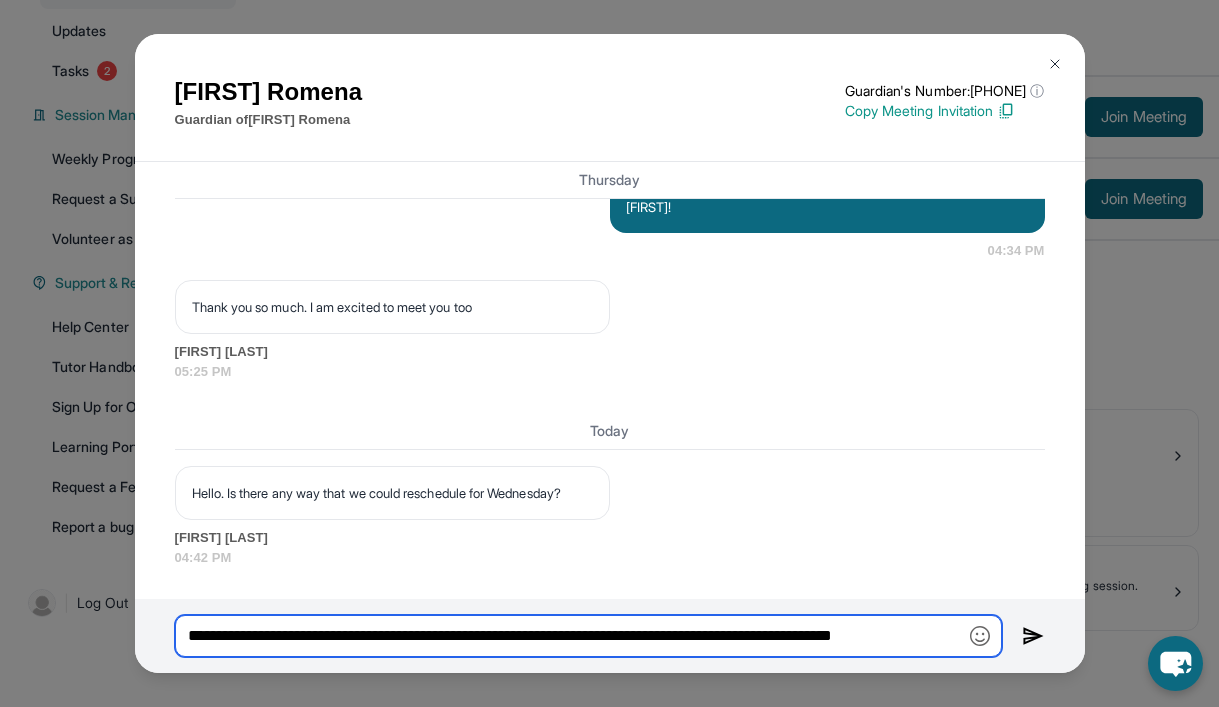 drag, startPoint x: 363, startPoint y: 630, endPoint x: 947, endPoint y: 636, distance: 584.0308 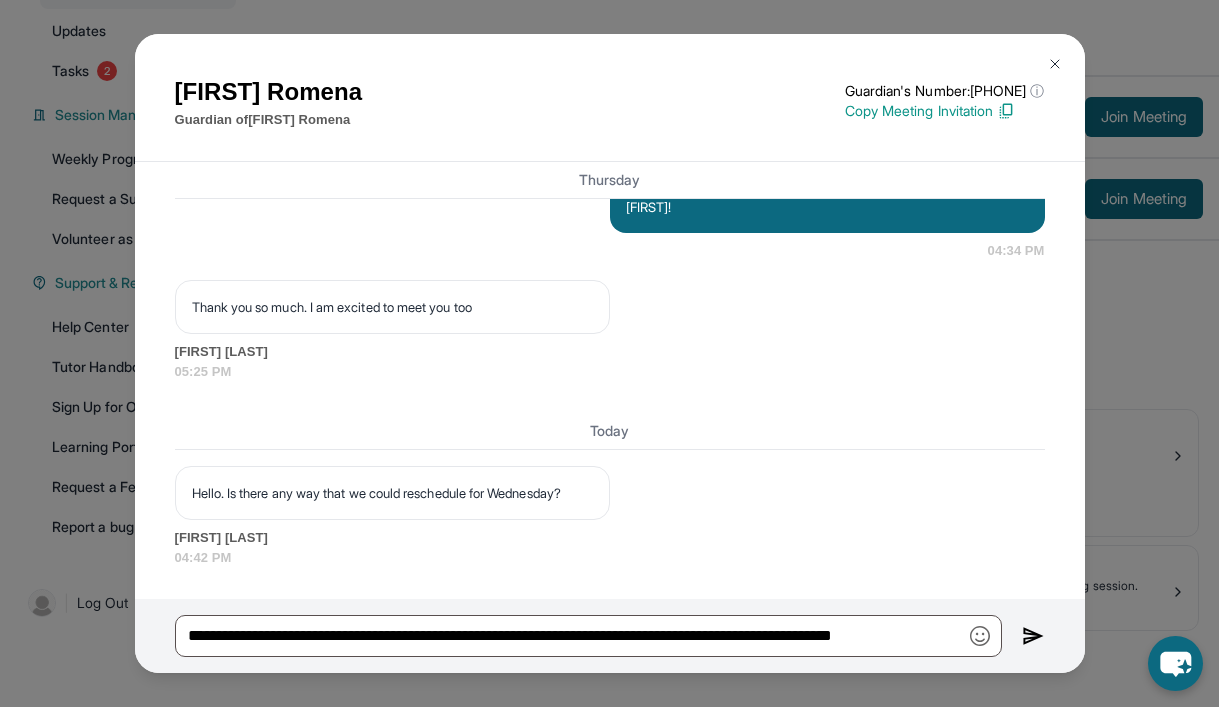scroll, scrollTop: 0, scrollLeft: 0, axis: both 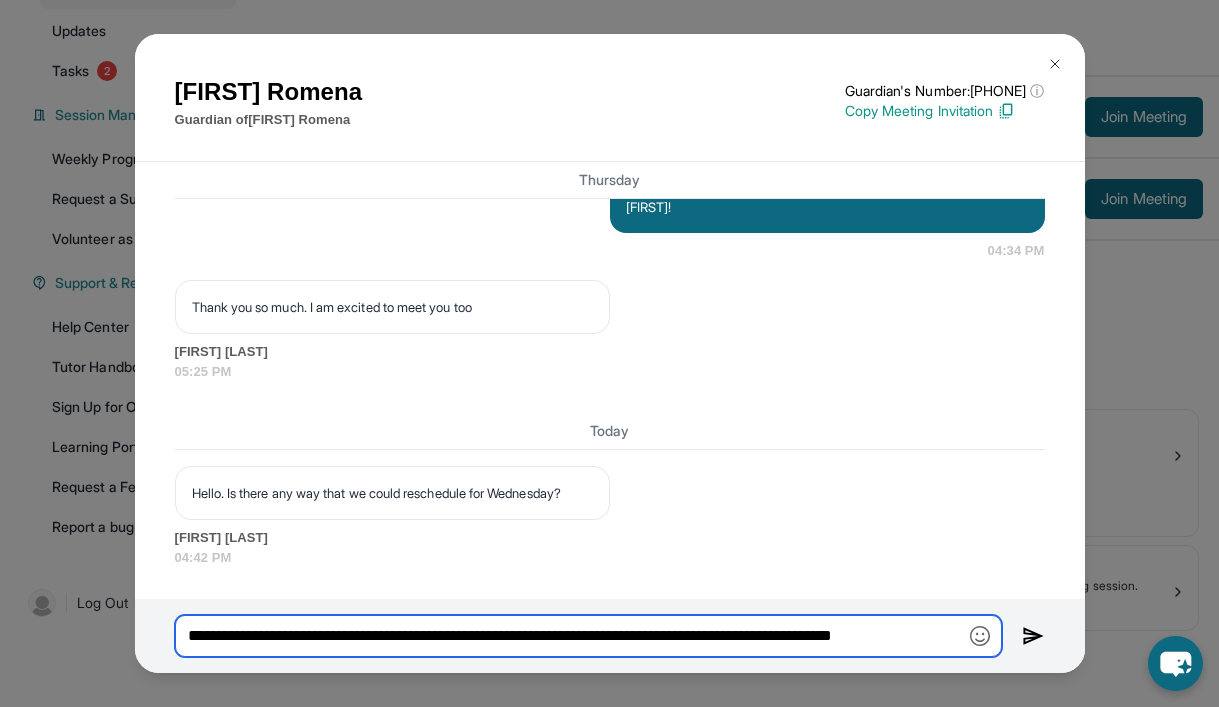 click on "**********" at bounding box center (588, 636) 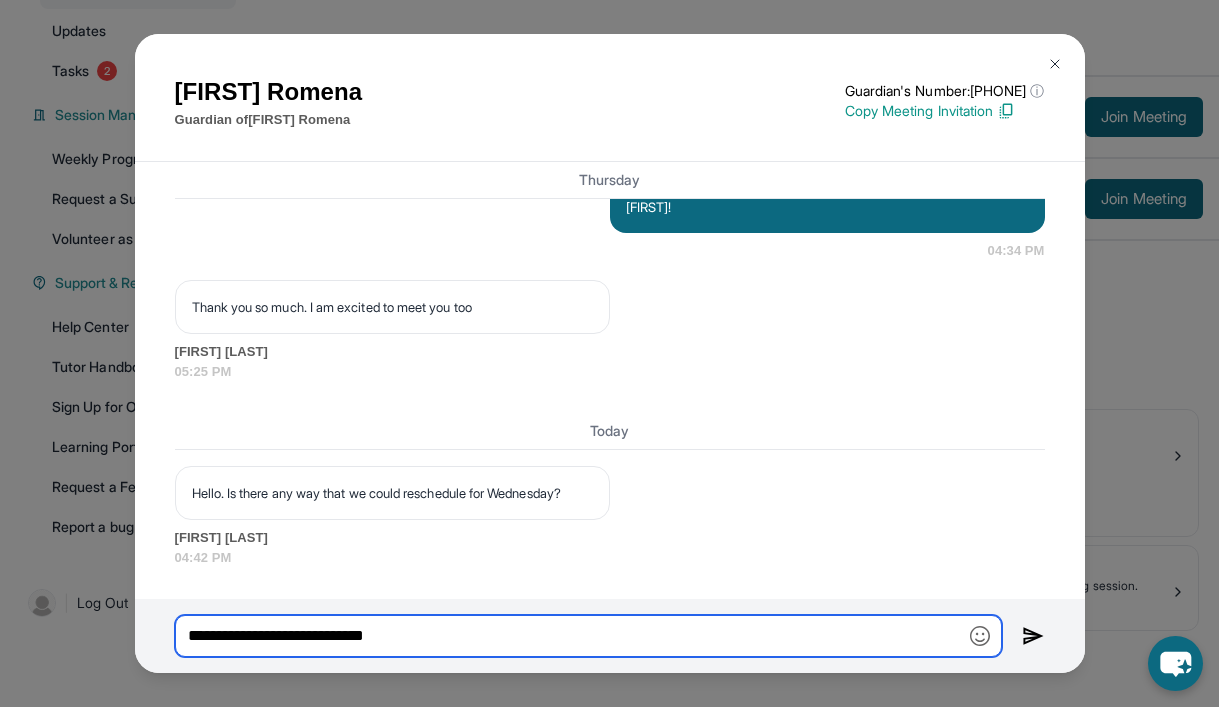 scroll, scrollTop: 0, scrollLeft: 0, axis: both 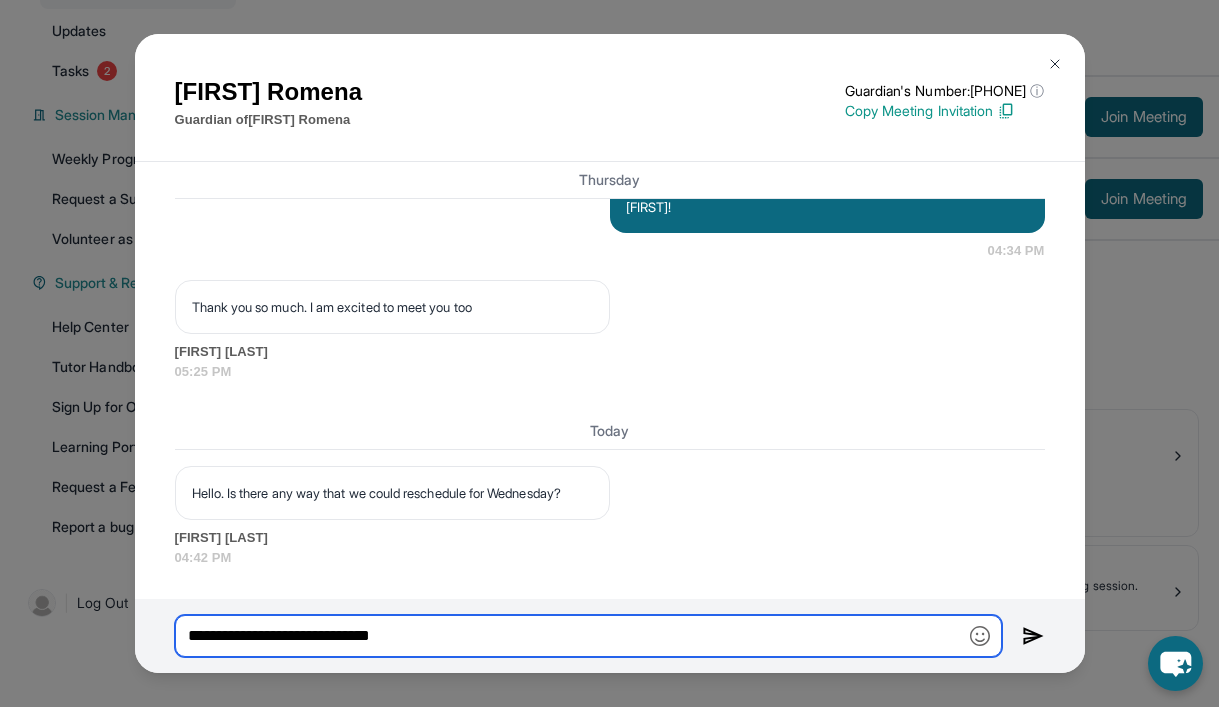 paste on "**********" 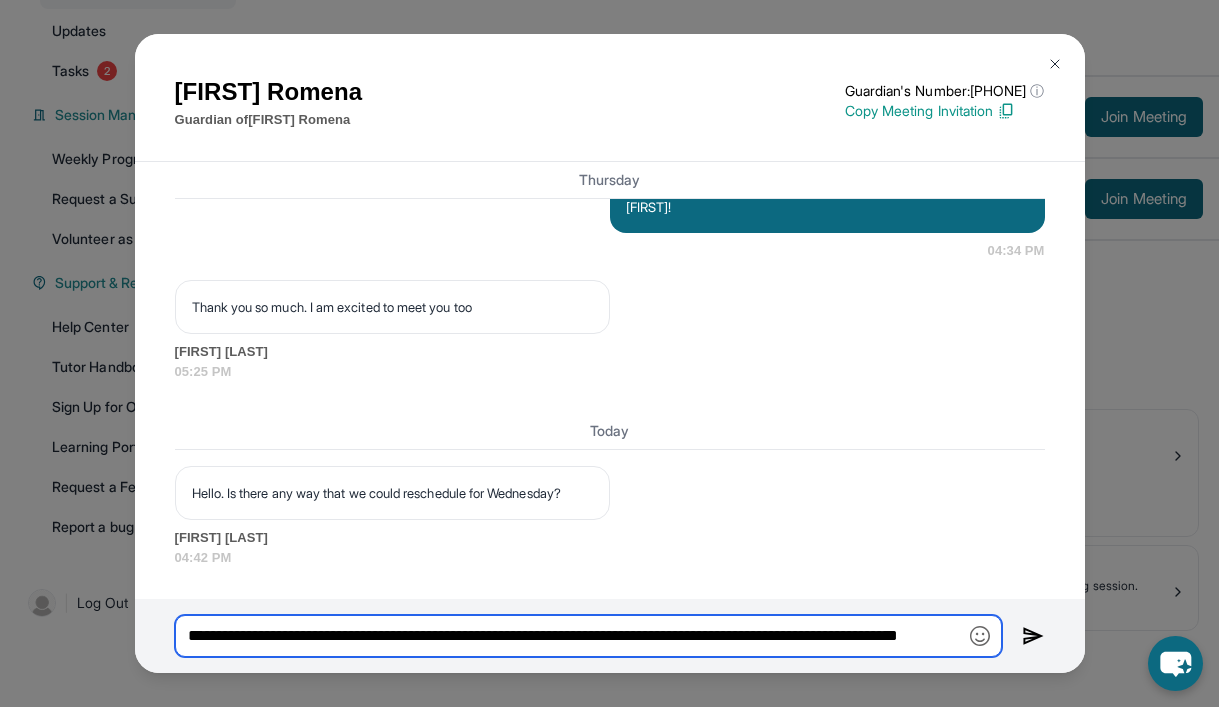 scroll, scrollTop: 0, scrollLeft: 138, axis: horizontal 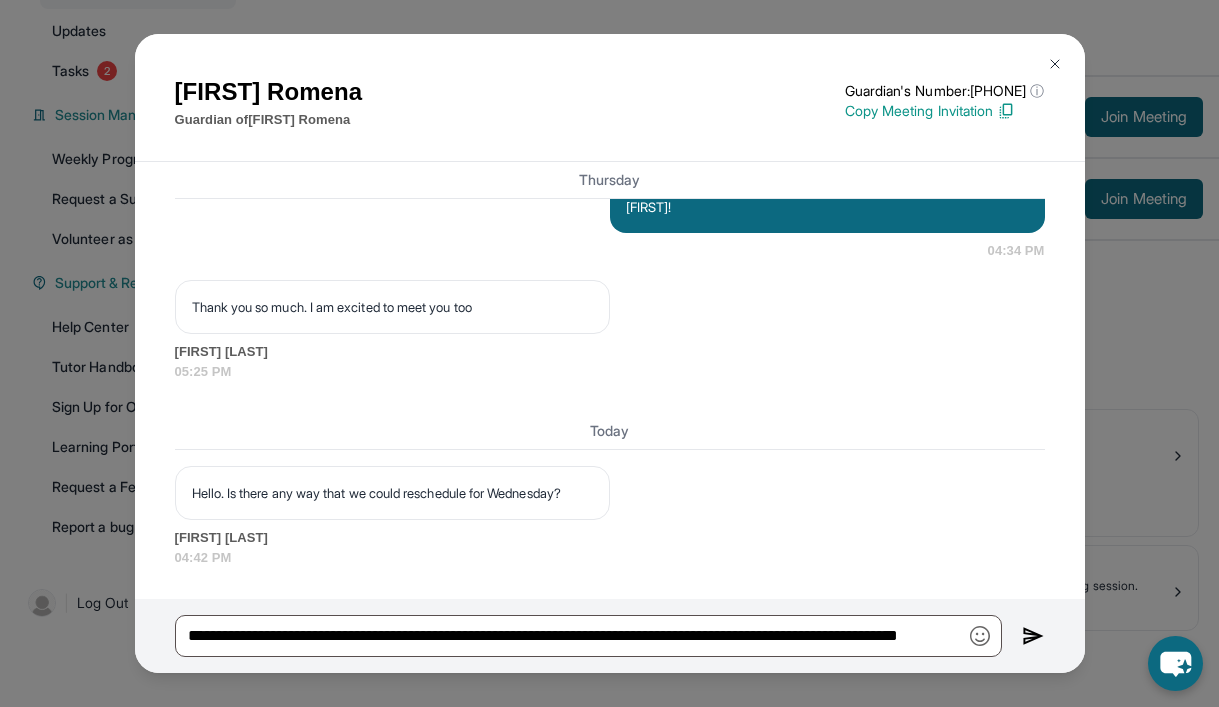 click at bounding box center [1033, 636] 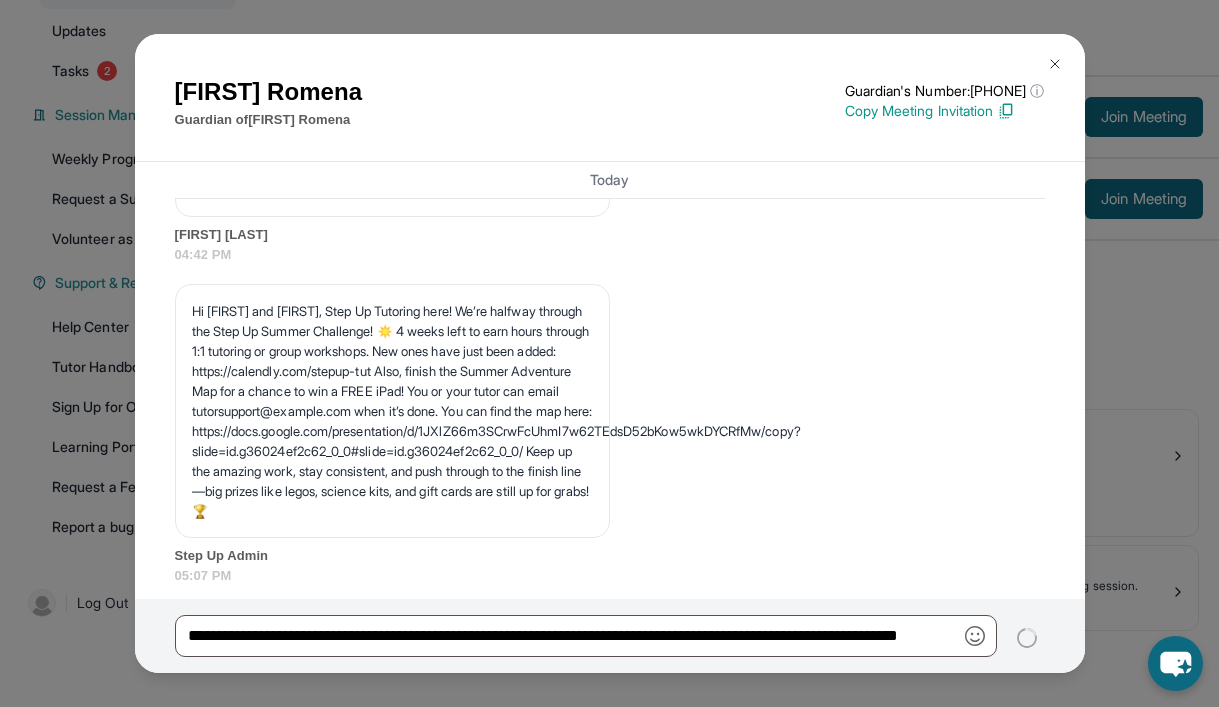 type 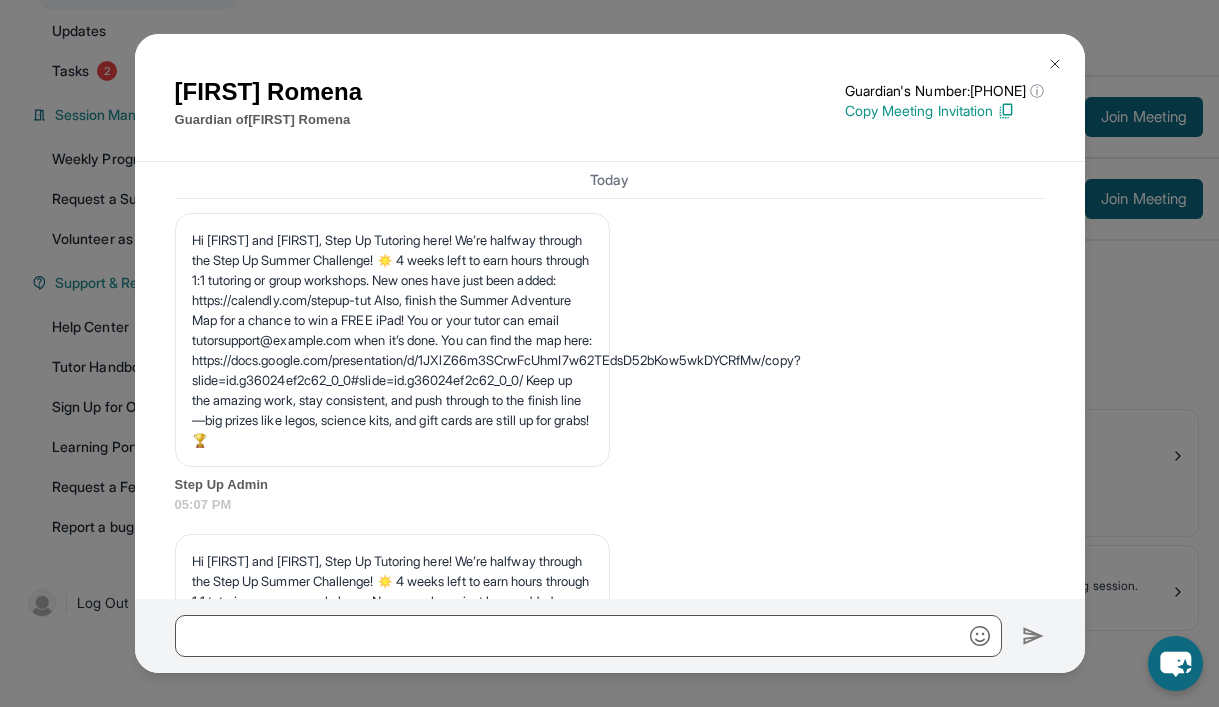 scroll, scrollTop: 2152, scrollLeft: 0, axis: vertical 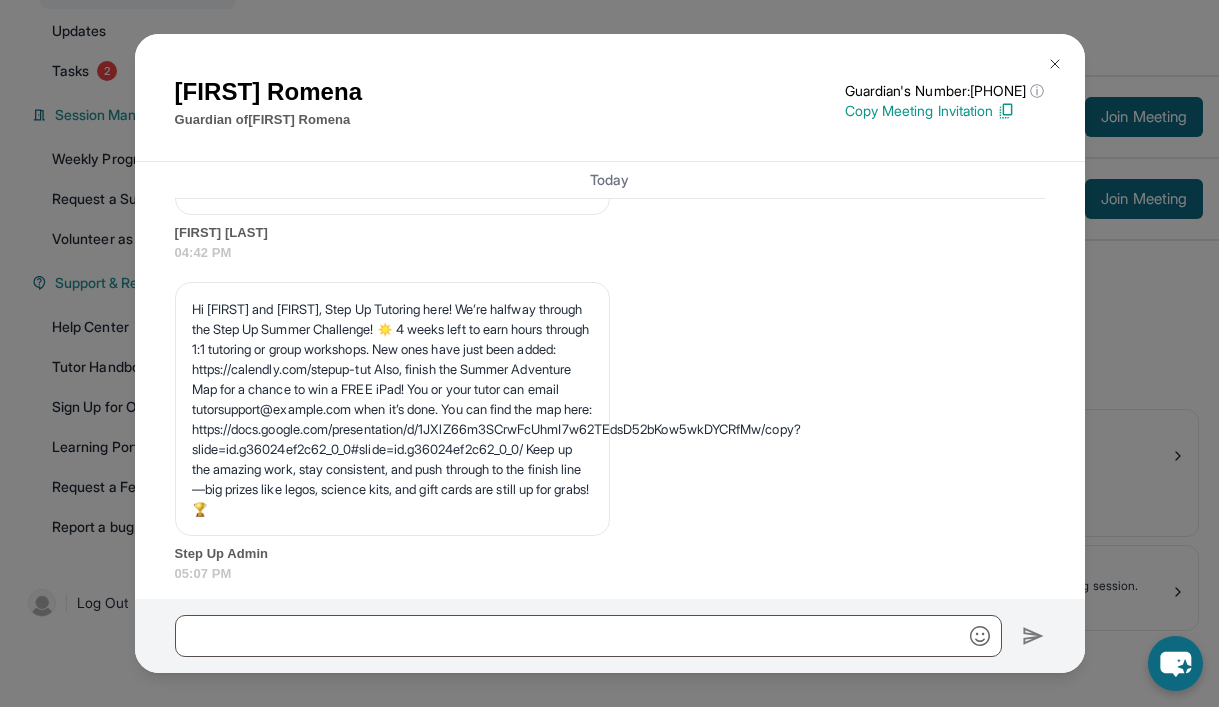 click at bounding box center [1055, 64] 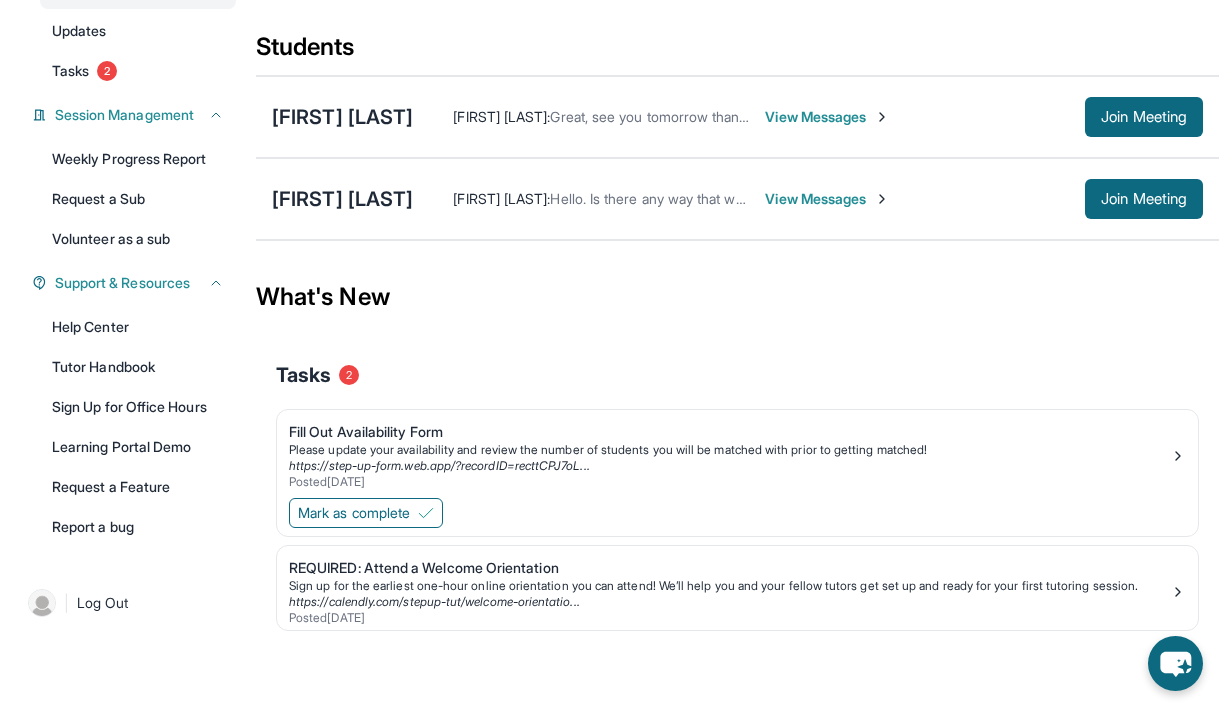 click on "View Messages" at bounding box center [827, 199] 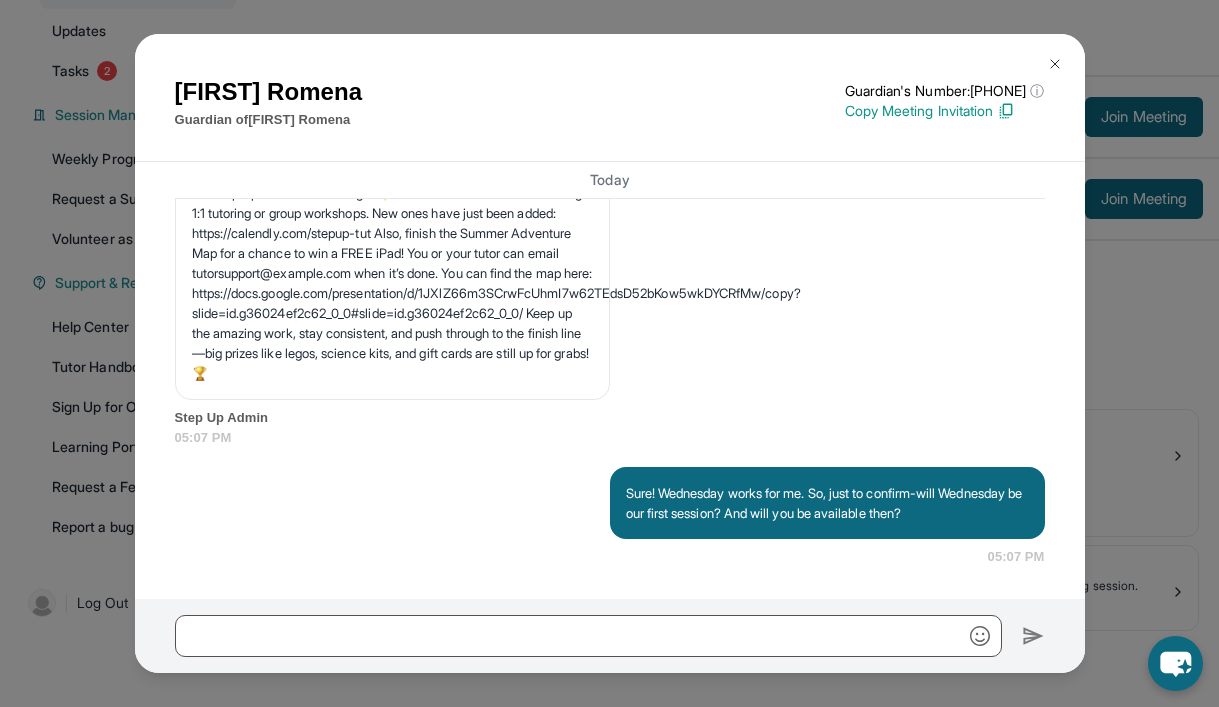 scroll, scrollTop: 2748, scrollLeft: 0, axis: vertical 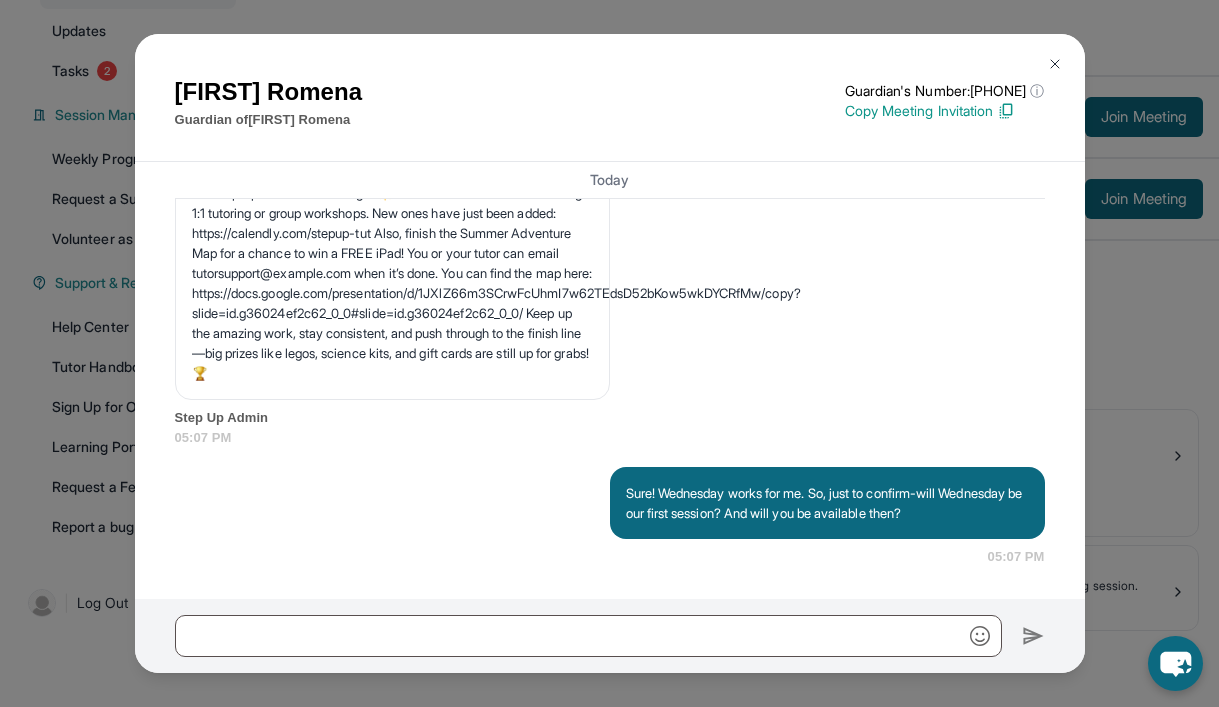 click at bounding box center (1055, 64) 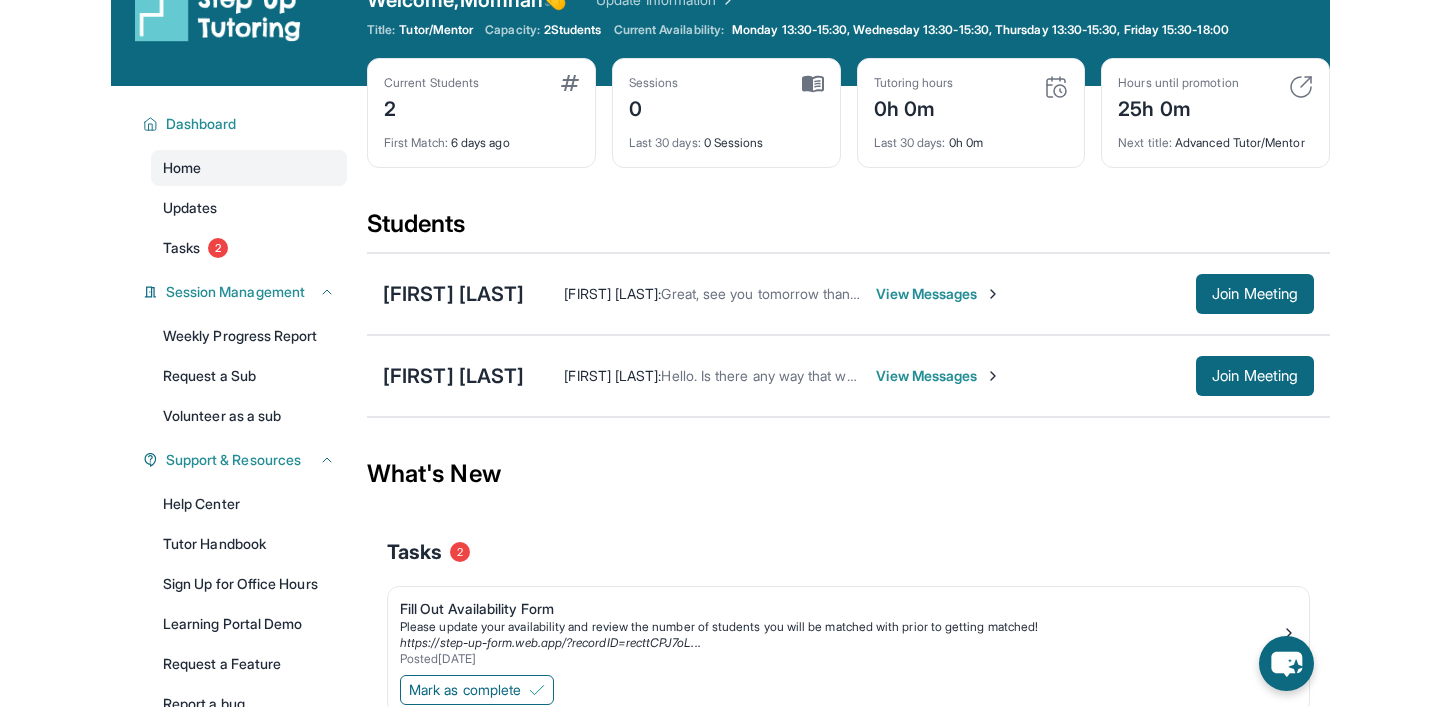 scroll, scrollTop: 0, scrollLeft: 0, axis: both 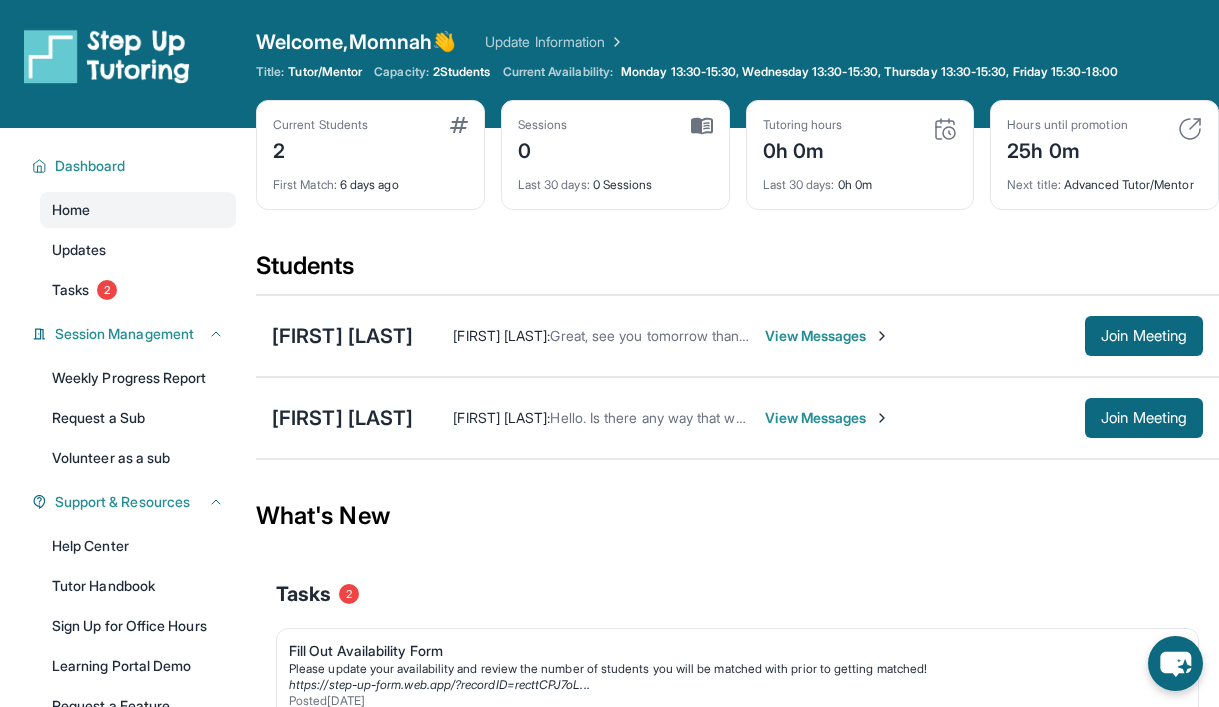 click at bounding box center (459, 125) 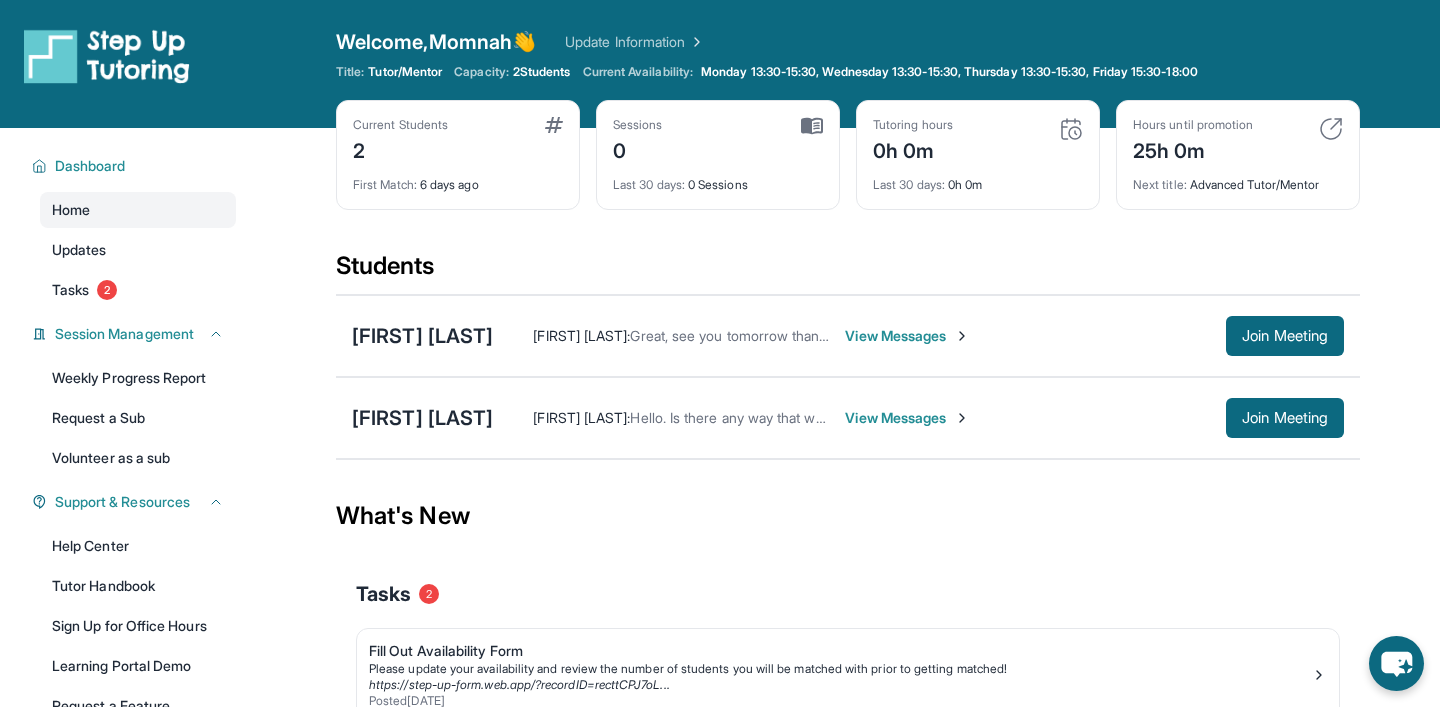 click on "View Messages" at bounding box center (907, 418) 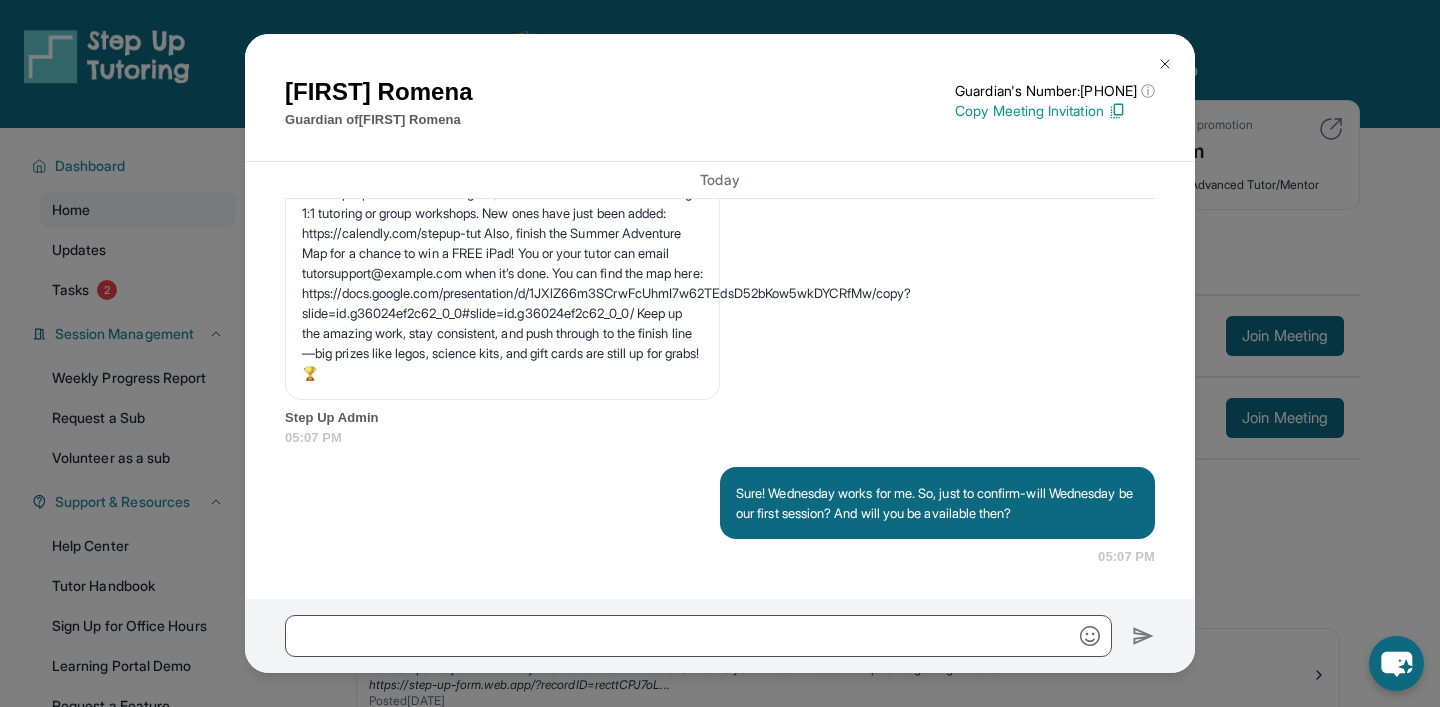 click at bounding box center (1165, 64) 